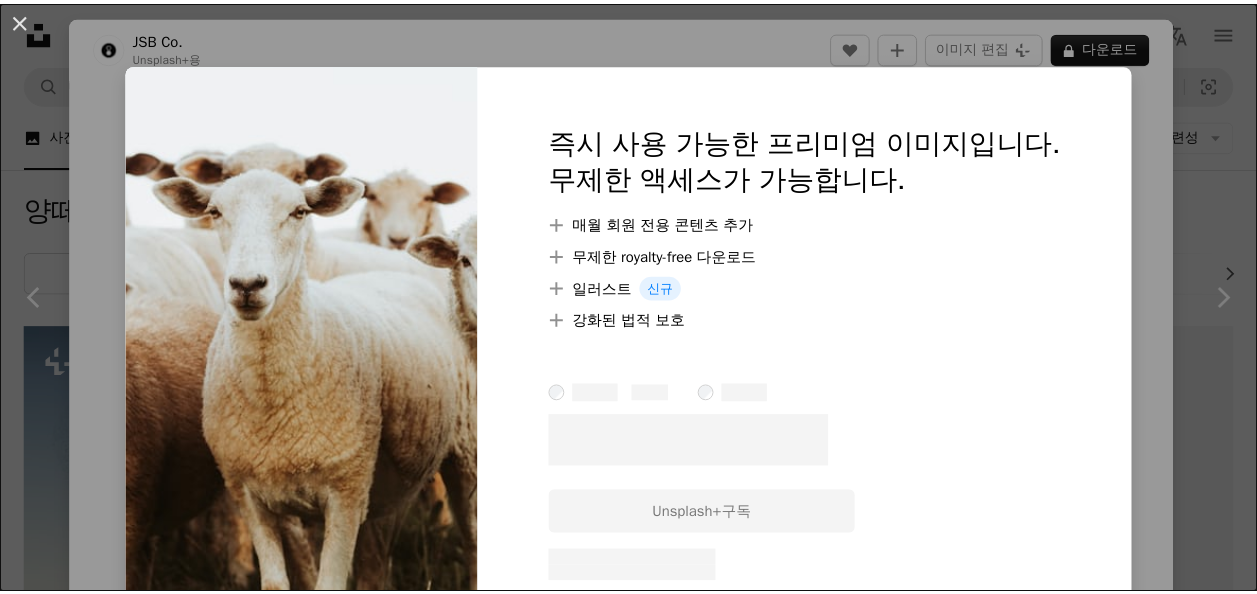 scroll, scrollTop: 400, scrollLeft: 0, axis: vertical 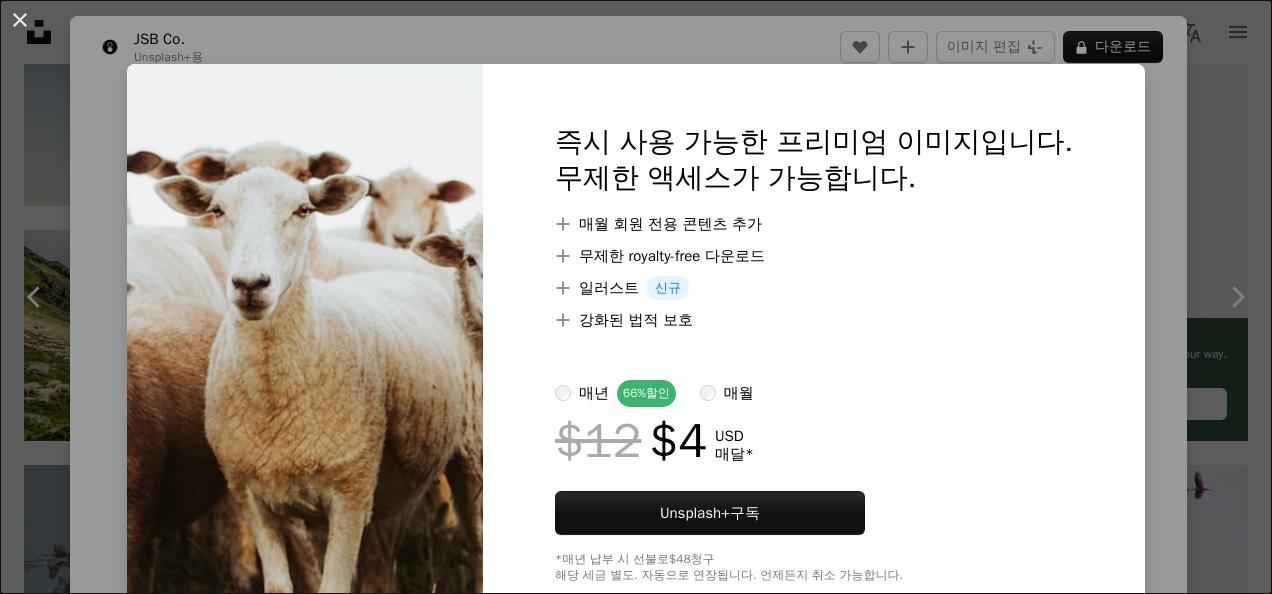 click on "An X shape 즉시 사용 가능한 프리미엄 이미지입니다. 무제한 액세스가 가능합니다. A plus sign 매월 회원 전용 콘텐츠 추가 A plus sign 무제한 royalty-free 다운로드 A plus sign 일러스트  신규 A plus sign 강화된 법적 보호 매년 66%  할인 매월 $12   $4 USD 매달 * Unsplash+  구독 *매년 납부 시 선불로  $48  청구 해당 세금 별도. 자동으로 연장됩니다. 언제든지 취소 가능합니다." at bounding box center [636, 297] 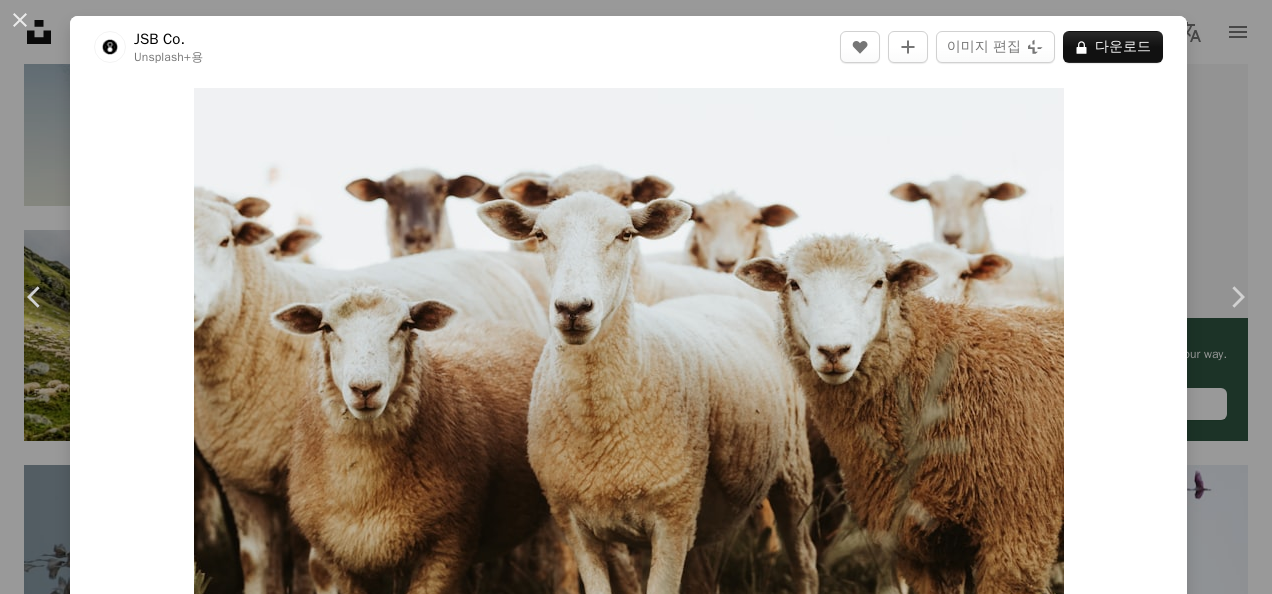 click on "An X shape Chevron left Chevron right JSB Co. Unsplash+ 용 A heart A plus sign 이미지 편집   Plus sign for Unsplash+ A lock   다운로드 Zoom in A forward-right arrow 공유 More Actions Calendar outlined [DATE] 에 게시됨 Safety Unsplash+ 라이선스 에 따른 라이선스 부여 동물 양 무리 이 시리즈의 다른 콘텐츠 Plus sign for Unsplash+ Plus sign for Unsplash+ 관련 이미지 Plus sign for Unsplash+ A heart A plus sign JSB Co. Unsplash+ 용 A lock   다운로드 Plus sign for Unsplash+ A heart A plus sign Getty Images Unsplash+ 용 A lock   다운로드 Plus sign for Unsplash+ A heart A plus sign Getty Images Unsplash+ 용 A lock   다운로드 Plus sign for Unsplash+ A heart A plus sign Getty Images Unsplash+ 용 A lock   다운로드 Plus sign for Unsplash+ A heart A plus sign Georgi Kalaydzhiev Unsplash+ 용 A lock   다운로드 Plus sign for Unsplash+ A heart A plus sign Getty Images Unsplash+ 용 A lock   다운로드 Plus sign for Unsplash+ A heart Unsplash+" at bounding box center [636, 297] 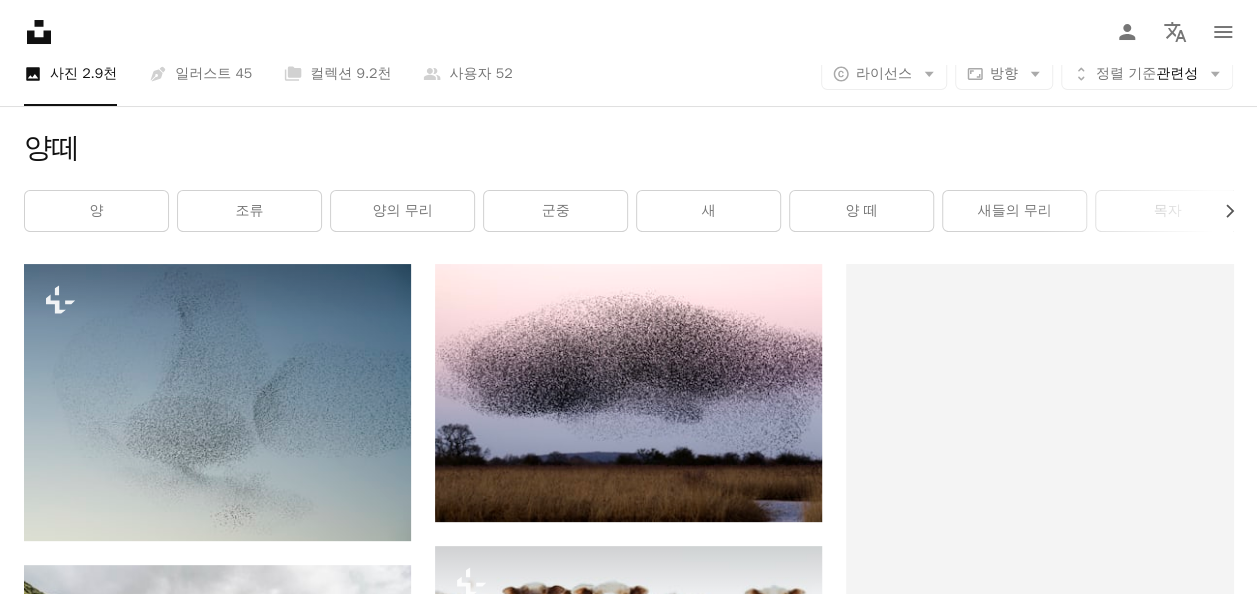 scroll, scrollTop: 0, scrollLeft: 0, axis: both 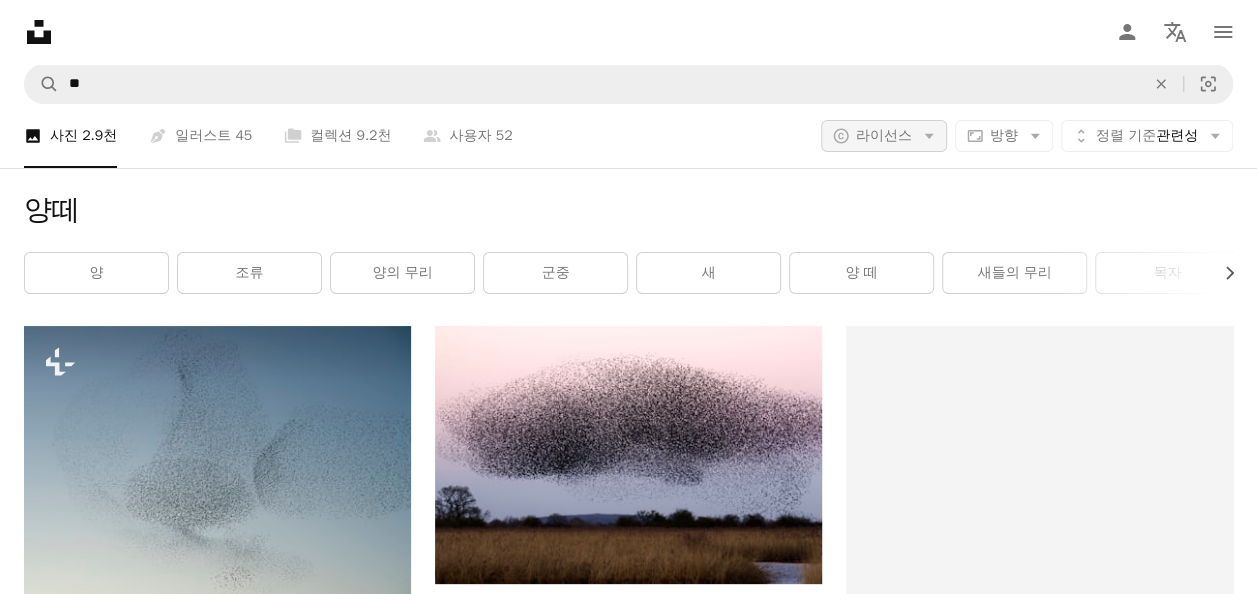 click on "Arrow down" 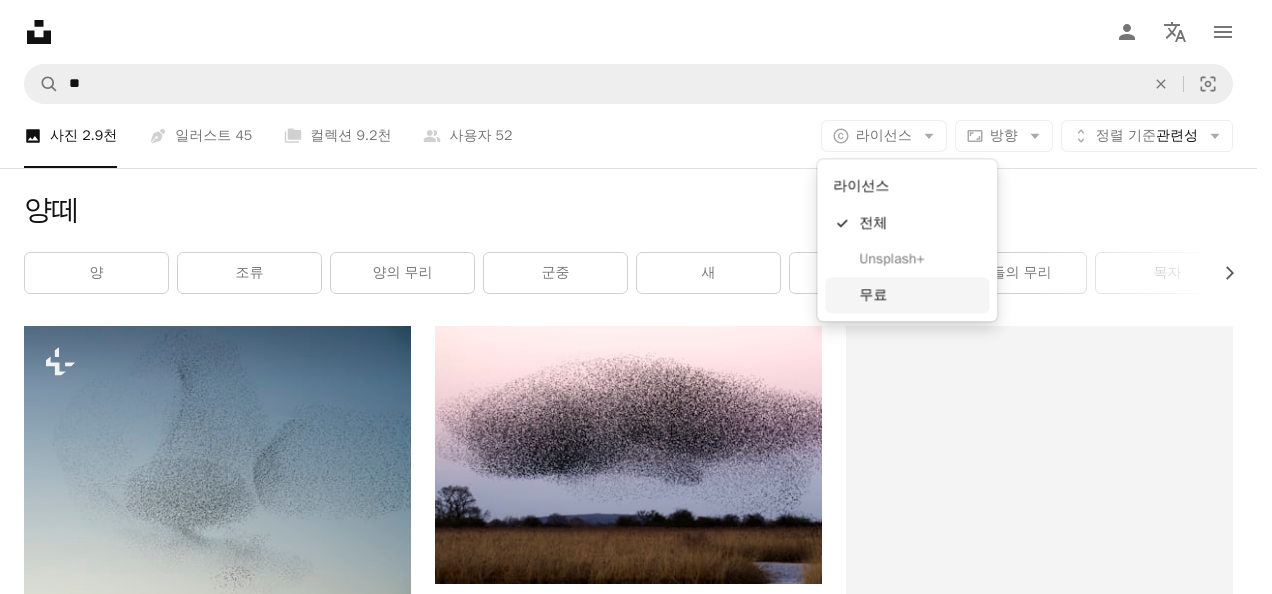click on "무료" at bounding box center (920, 295) 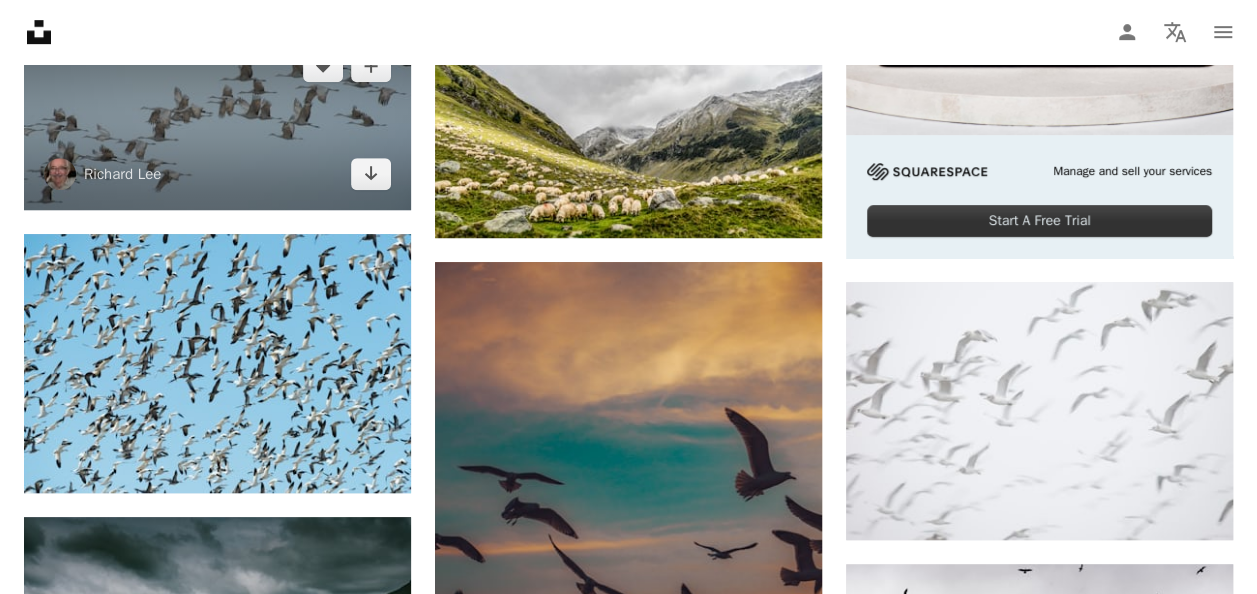 scroll, scrollTop: 0, scrollLeft: 0, axis: both 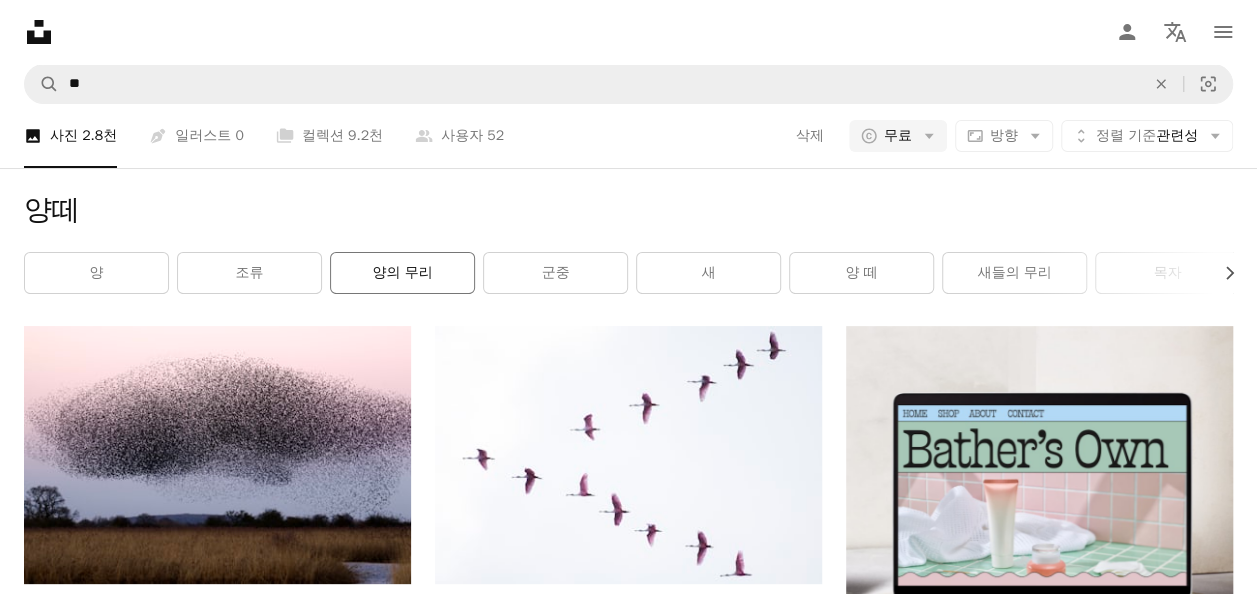 click on "양의 무리" at bounding box center [402, 273] 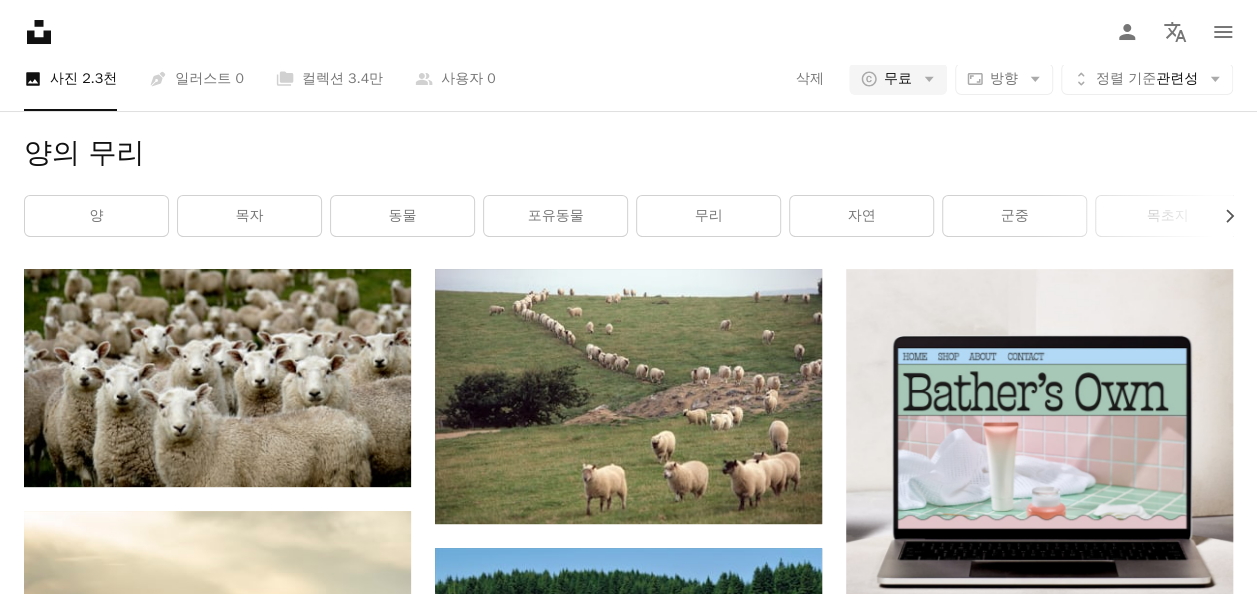 scroll, scrollTop: 100, scrollLeft: 0, axis: vertical 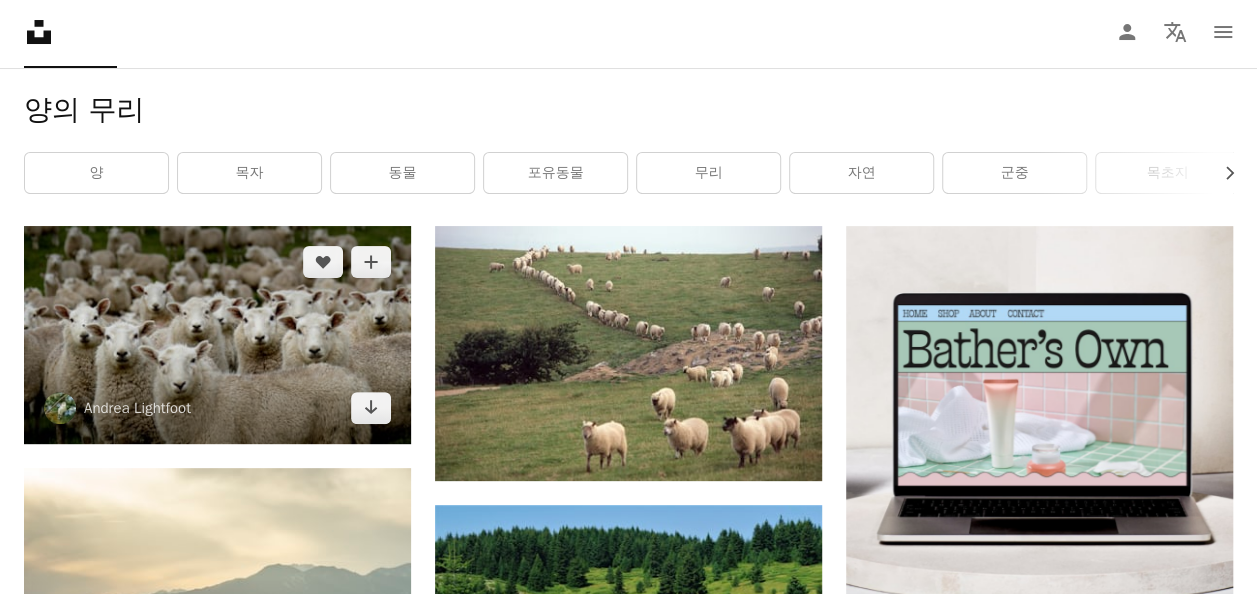 click at bounding box center (217, 335) 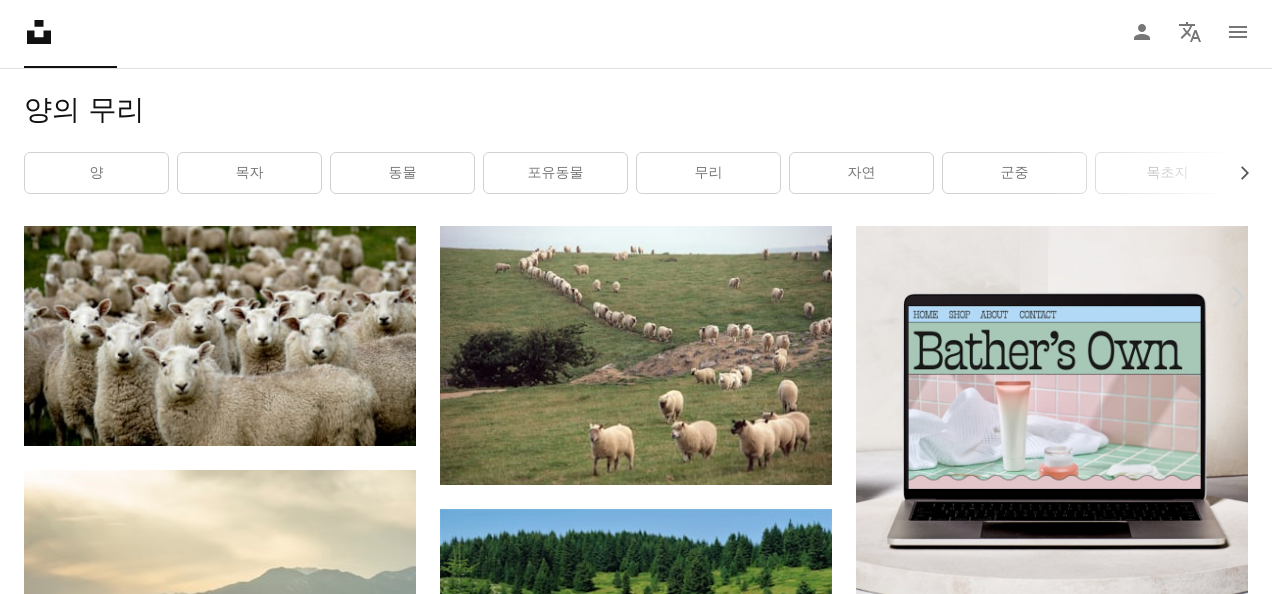 click on "무료 다운로드" at bounding box center [1072, 3631] 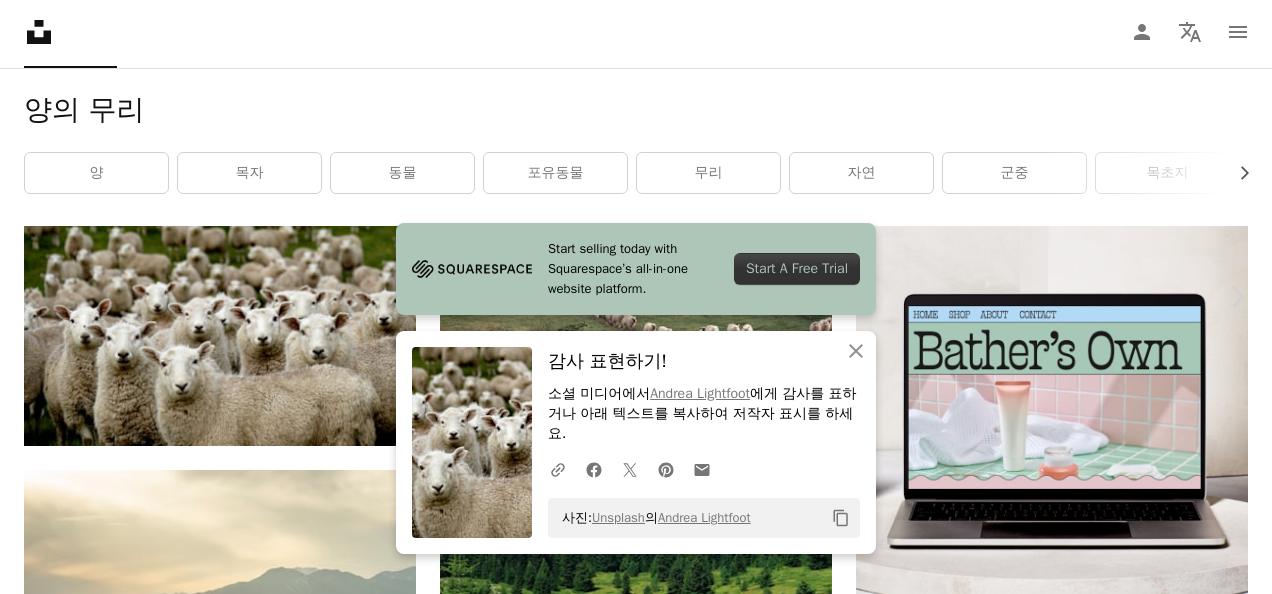 click on "An X shape" at bounding box center [20, 20] 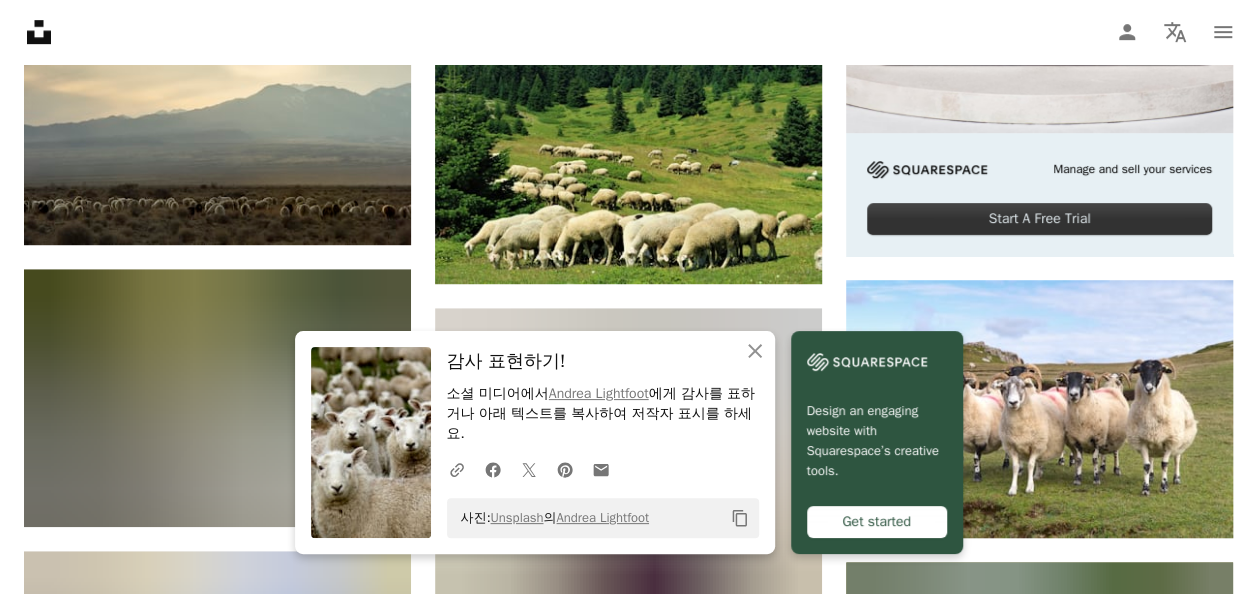 scroll, scrollTop: 600, scrollLeft: 0, axis: vertical 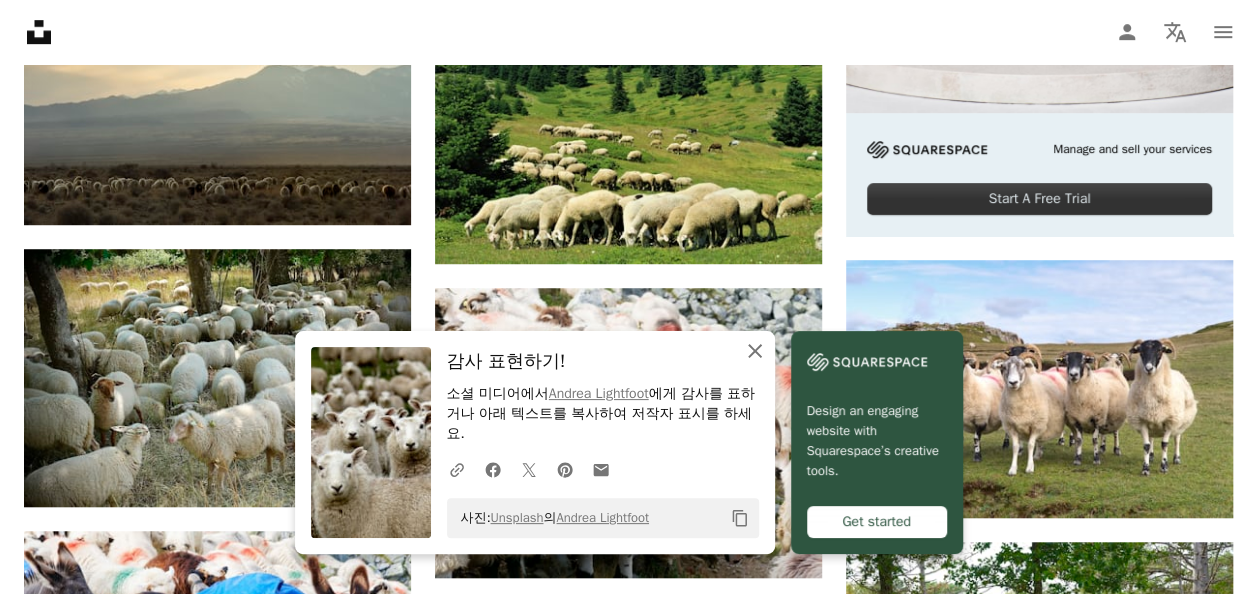 click 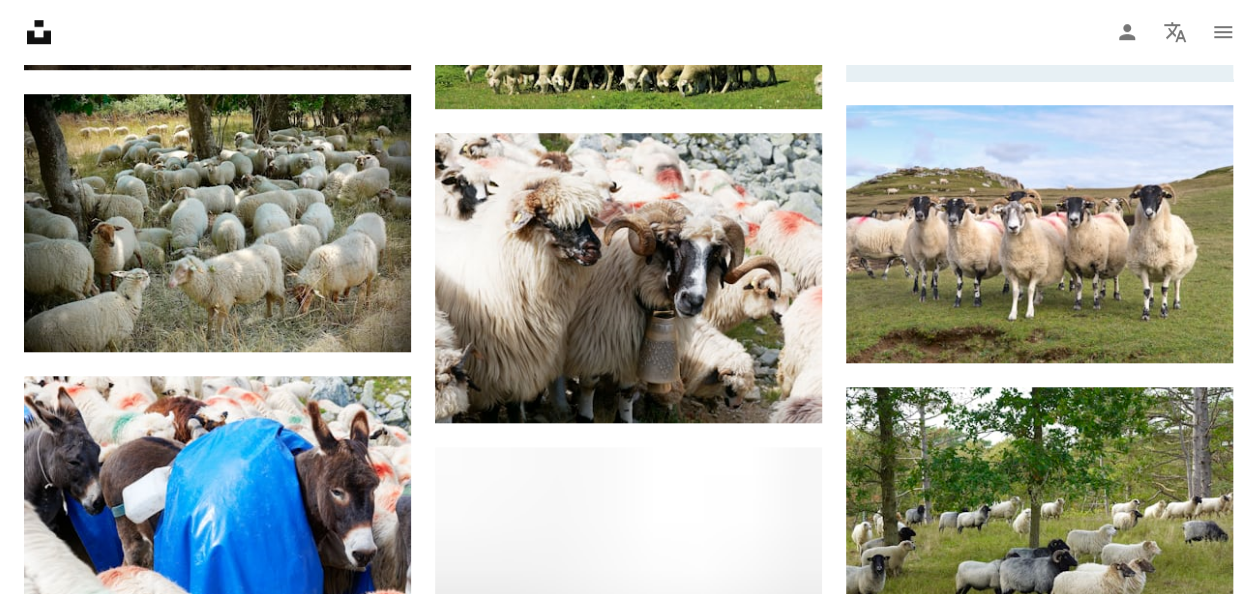 scroll, scrollTop: 500, scrollLeft: 0, axis: vertical 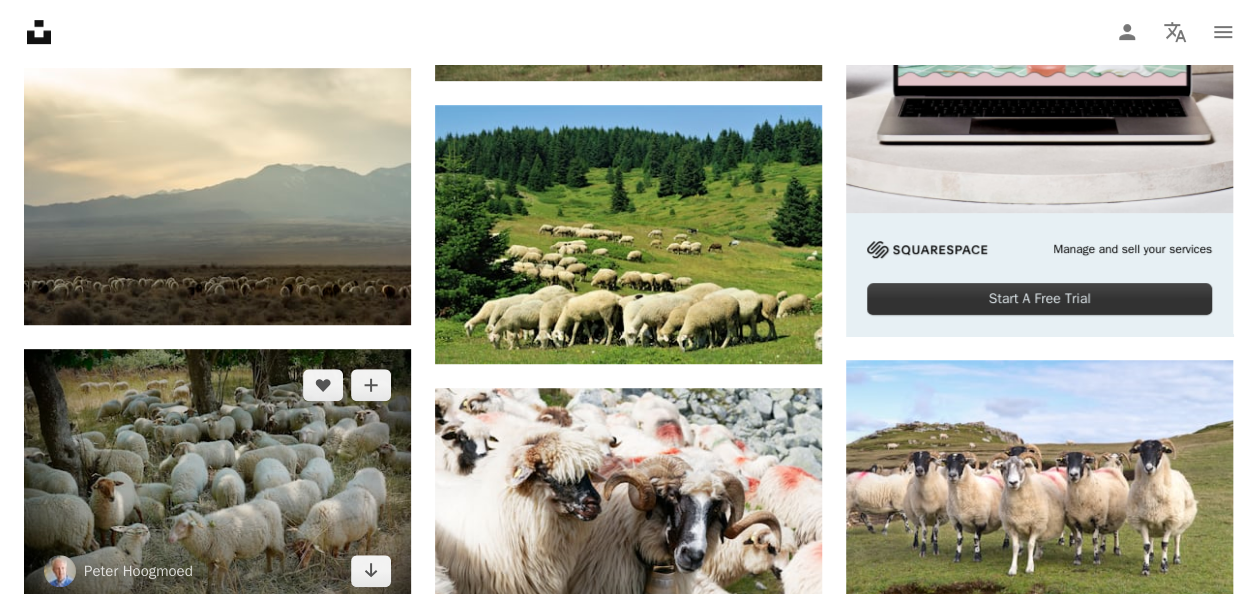 click at bounding box center (217, 478) 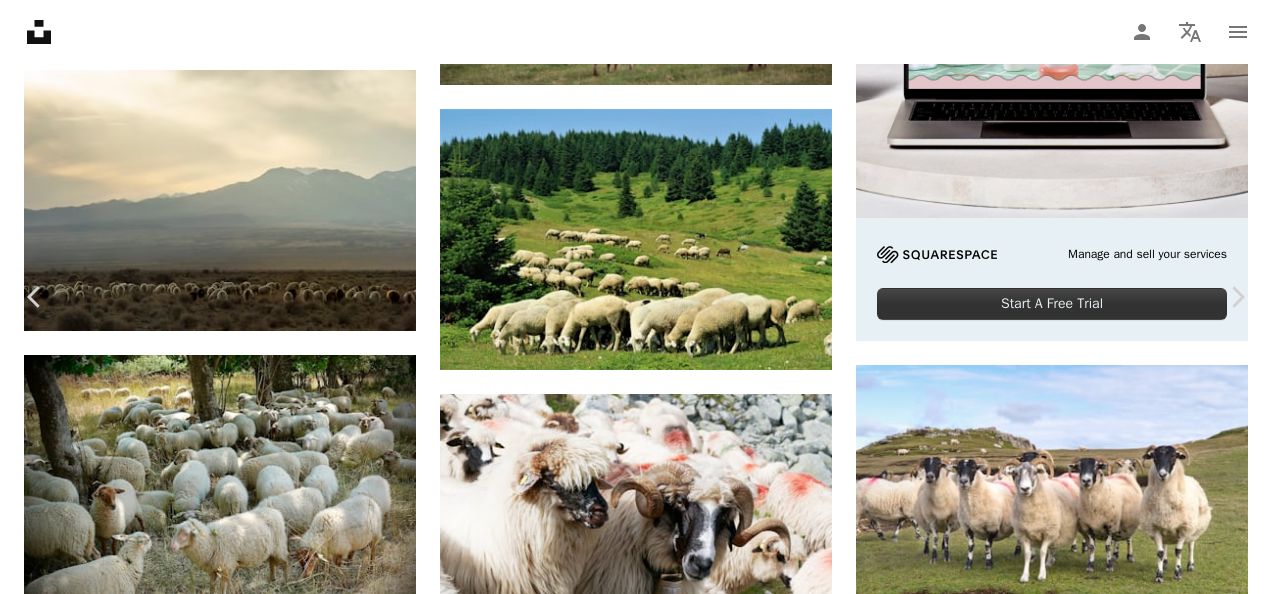 click on "무료 다운로드" at bounding box center [1072, 3231] 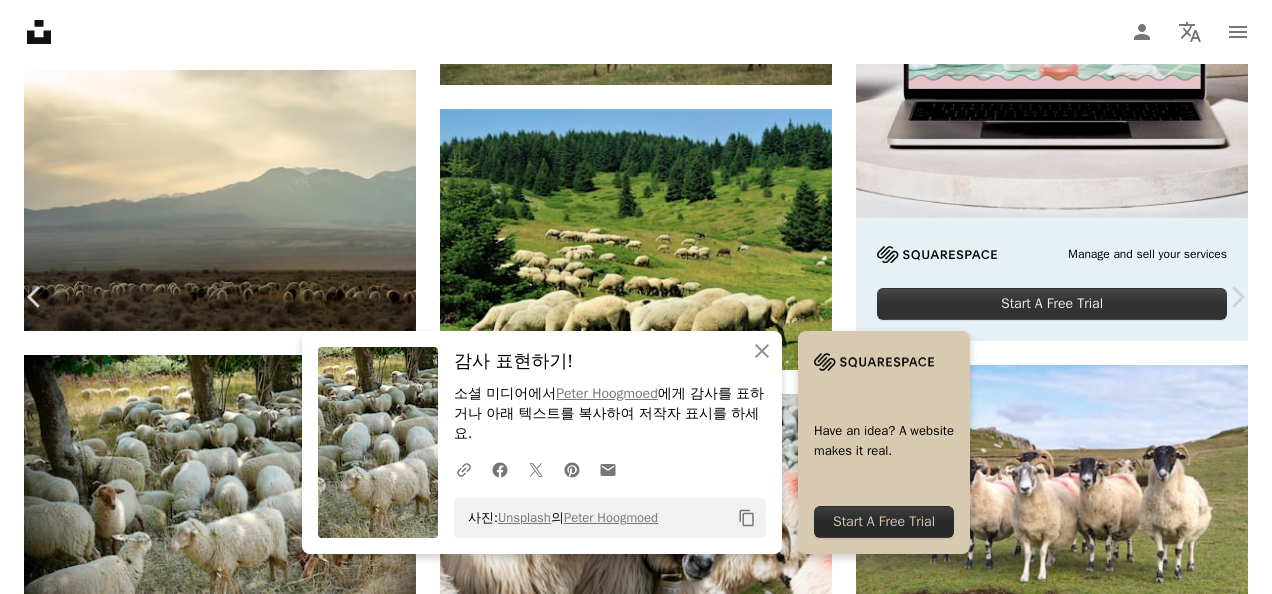 click on "An X shape" at bounding box center (20, 20) 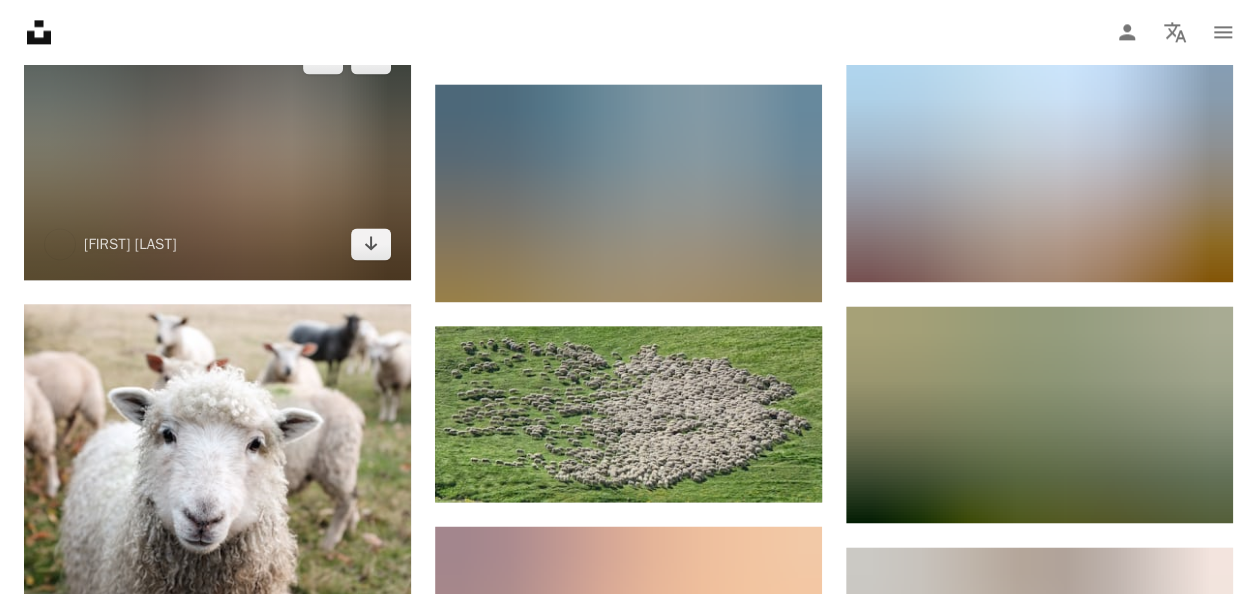 scroll, scrollTop: 1700, scrollLeft: 0, axis: vertical 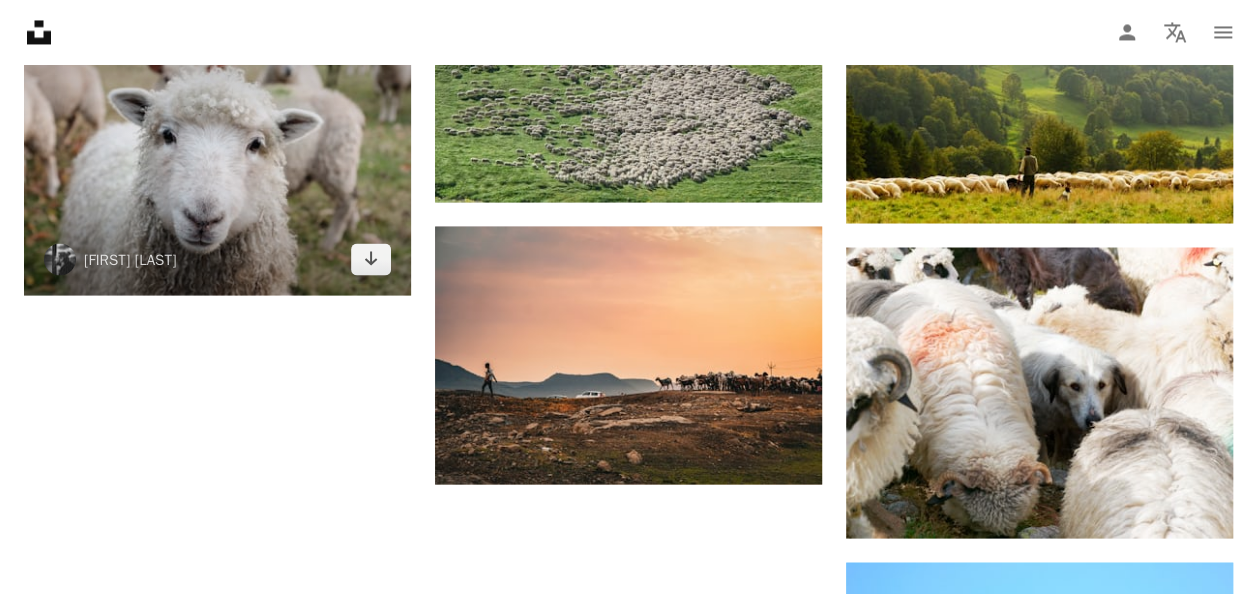 click at bounding box center [217, 150] 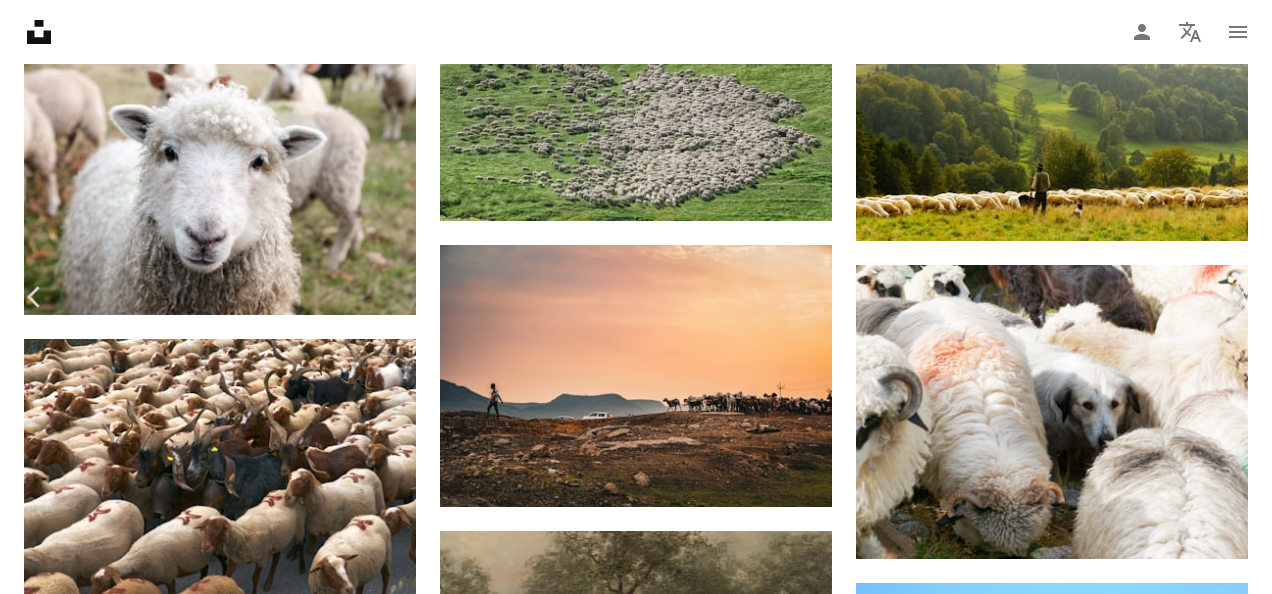 click on "무료 다운로드" at bounding box center (1072, 4011) 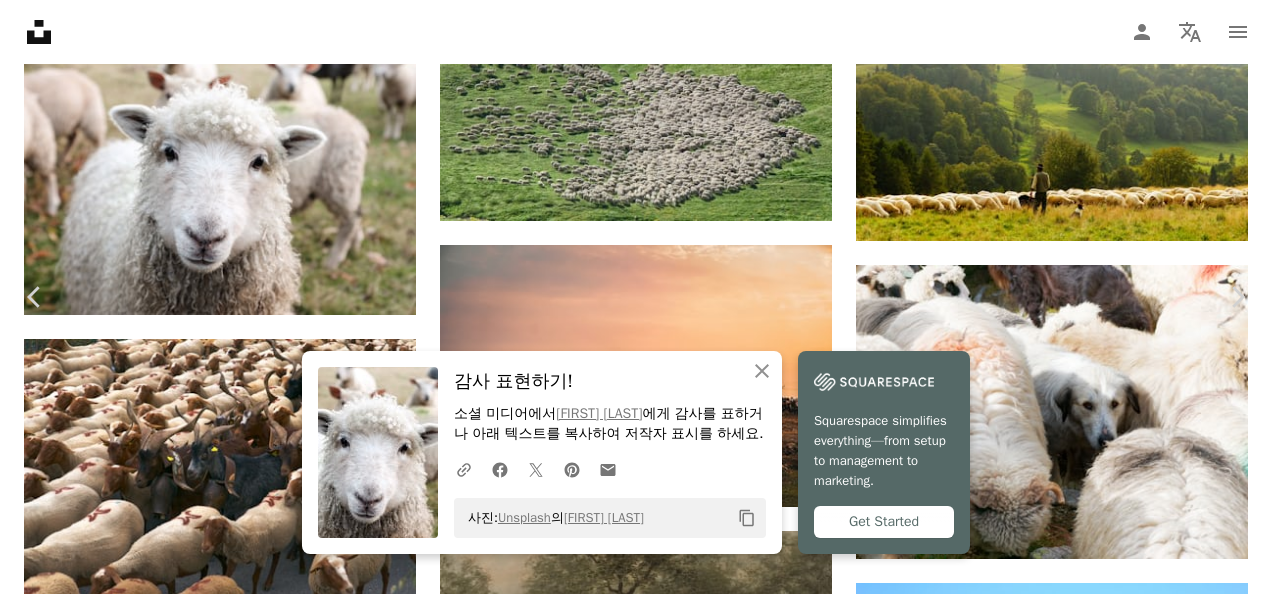 click on "An X shape" at bounding box center [20, 20] 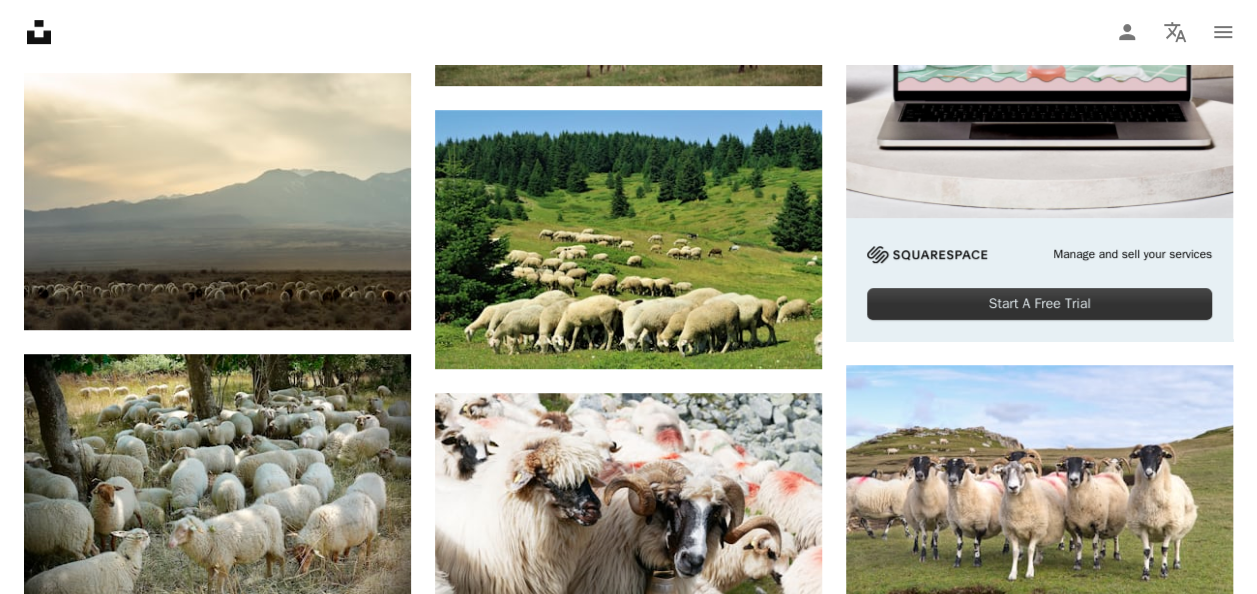 scroll, scrollTop: 0, scrollLeft: 0, axis: both 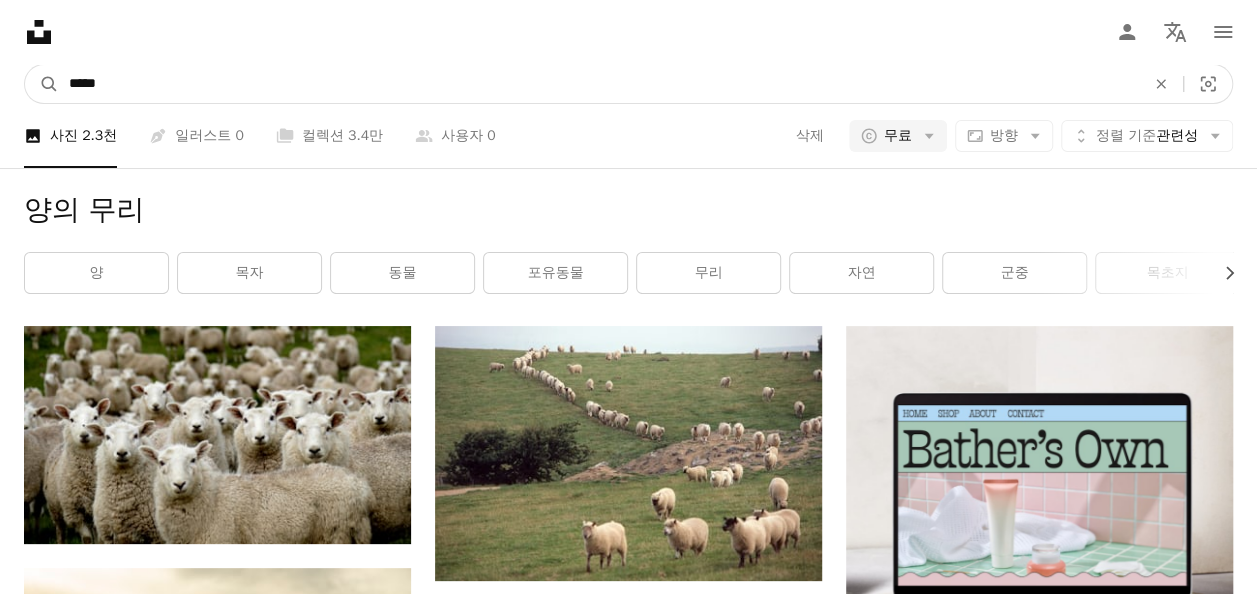 drag, startPoint x: 410, startPoint y: 78, endPoint x: -4, endPoint y: 93, distance: 414.27164 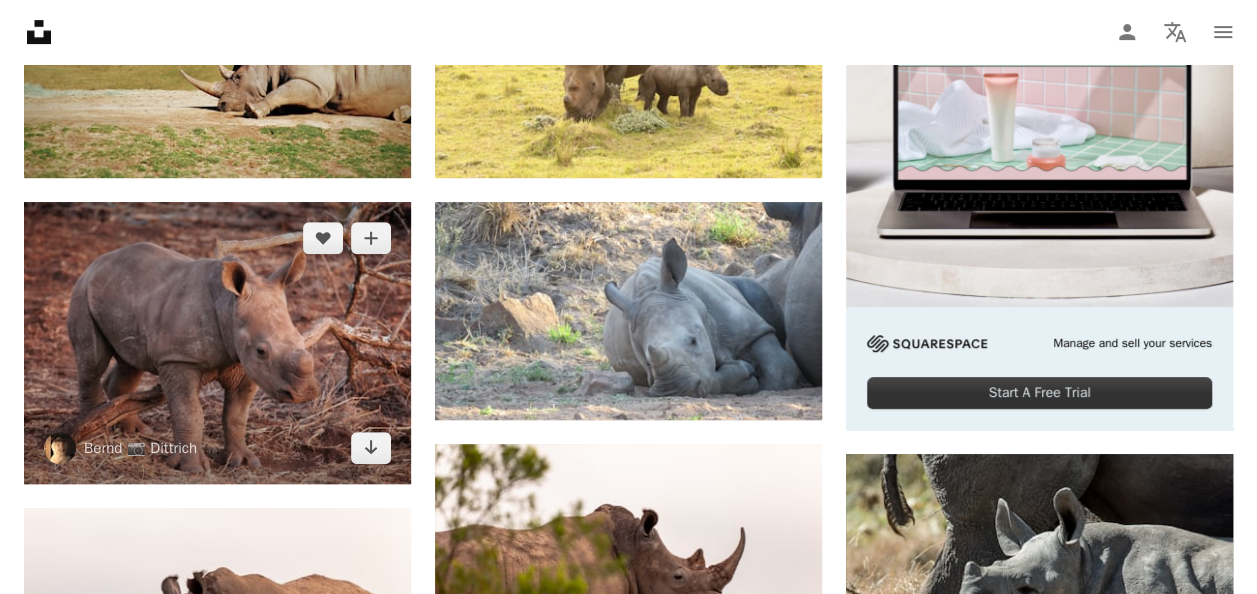 scroll, scrollTop: 400, scrollLeft: 0, axis: vertical 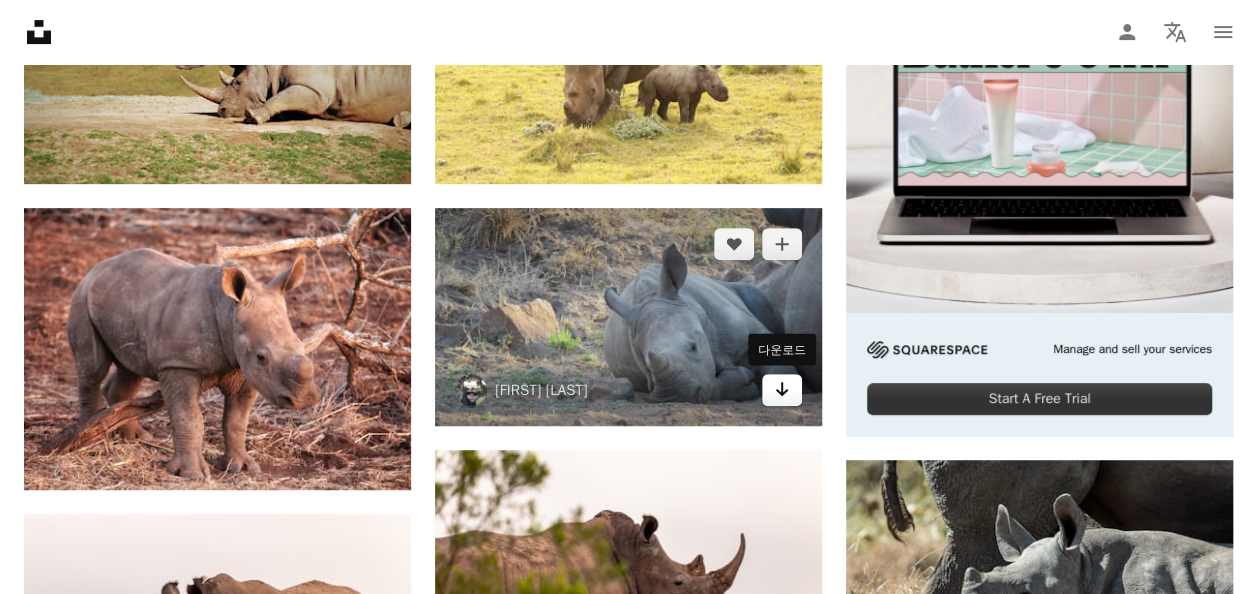 click 